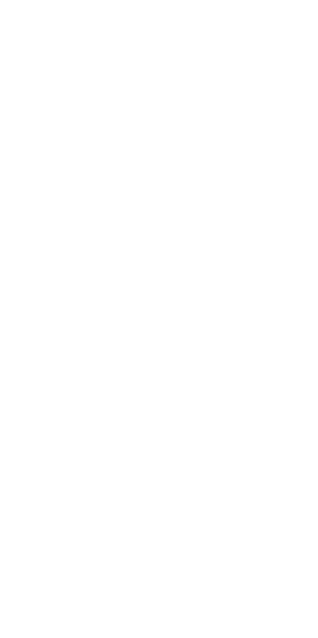 scroll, scrollTop: 0, scrollLeft: 0, axis: both 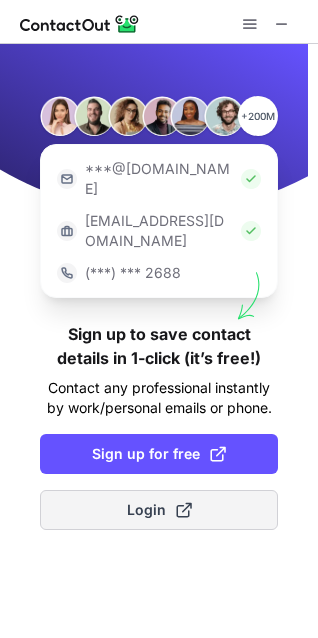 click on "Login" at bounding box center [159, 510] 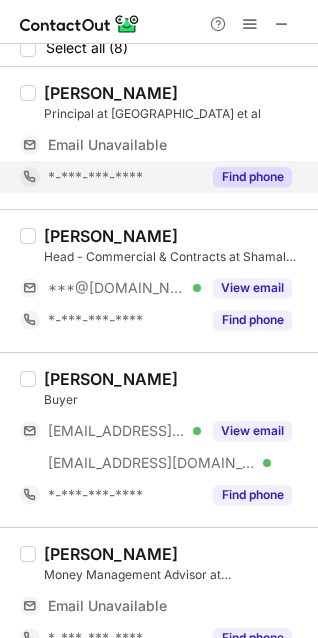 scroll, scrollTop: 22, scrollLeft: 0, axis: vertical 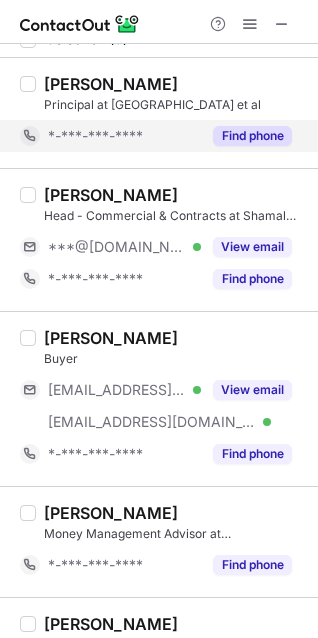 click on "Find phone" at bounding box center [252, 136] 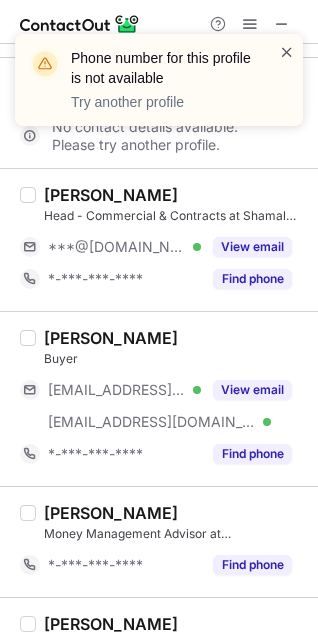 click at bounding box center (287, 52) 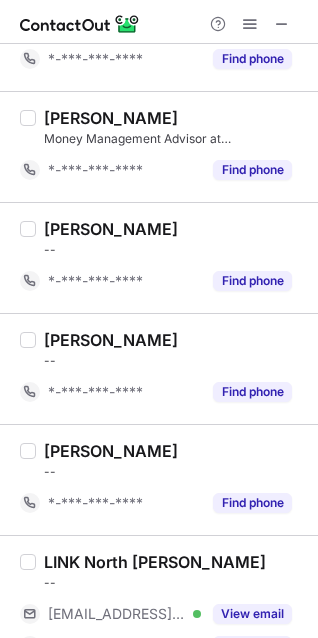 scroll, scrollTop: 428, scrollLeft: 0, axis: vertical 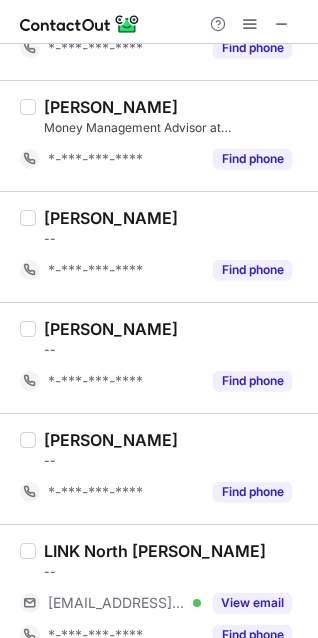 click on "--" at bounding box center [175, 350] 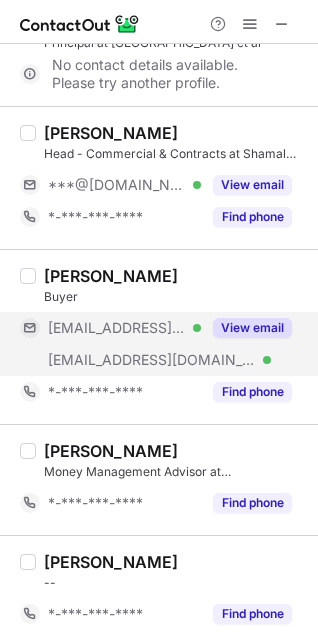 scroll, scrollTop: 0, scrollLeft: 0, axis: both 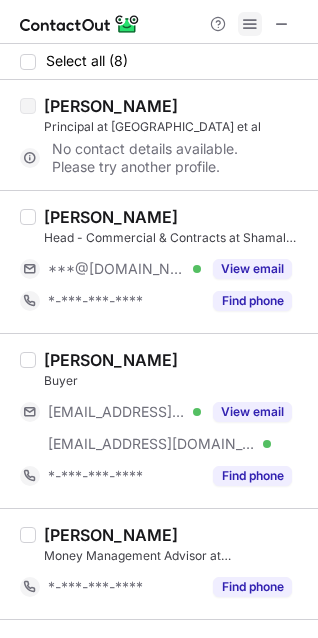 click at bounding box center (250, 24) 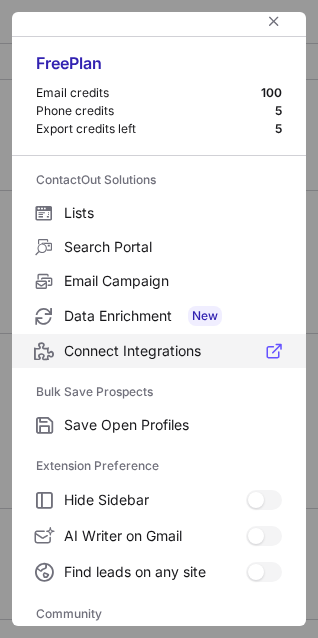 scroll, scrollTop: 15, scrollLeft: 0, axis: vertical 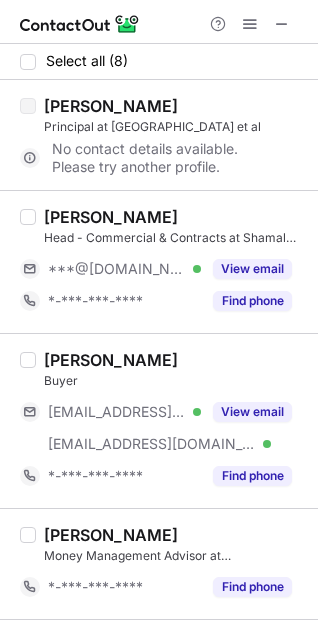 drag, startPoint x: 100, startPoint y: 162, endPoint x: 89, endPoint y: 162, distance: 11 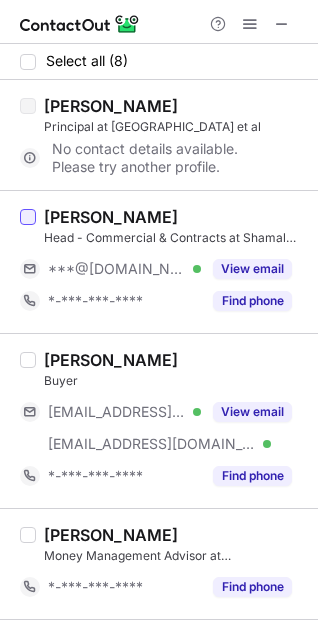 click at bounding box center [28, 217] 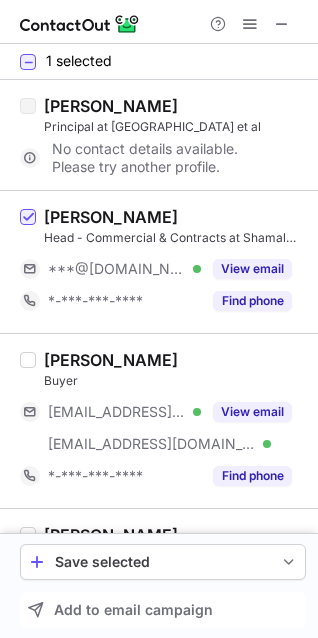 click at bounding box center [28, 135] 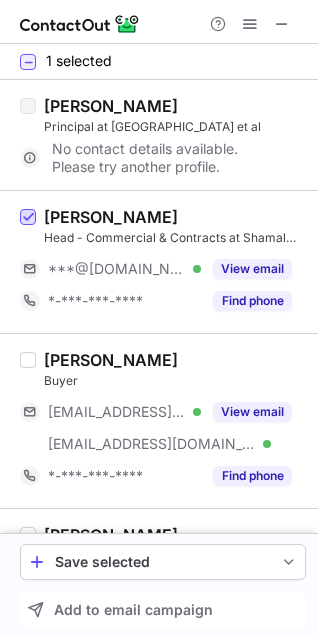 click at bounding box center (28, 218) 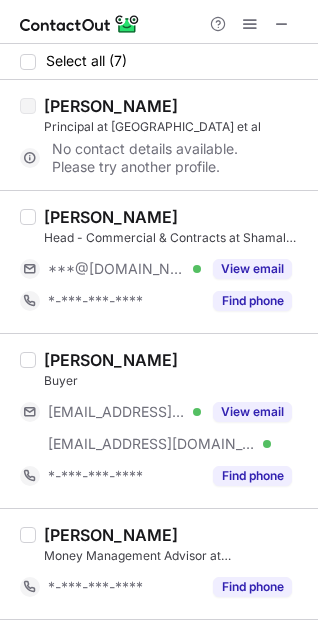 click at bounding box center (28, 135) 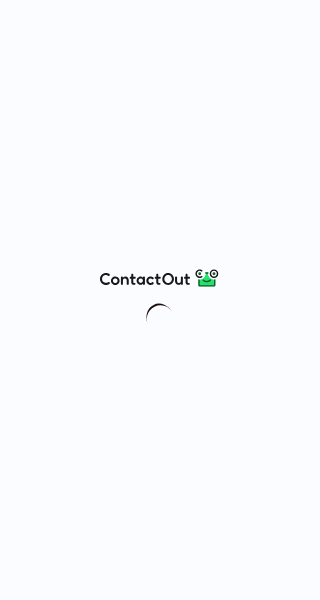 scroll, scrollTop: 0, scrollLeft: 0, axis: both 